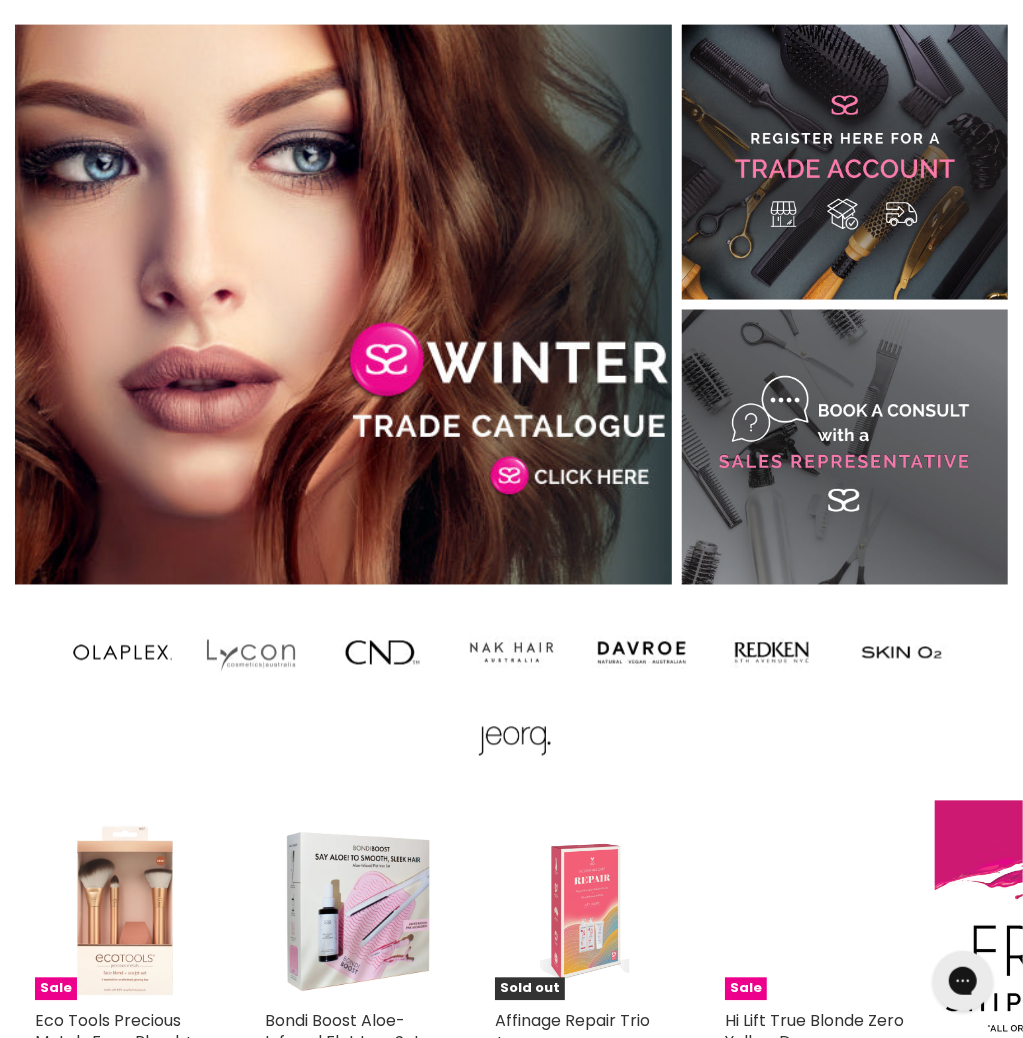 scroll, scrollTop: 1289, scrollLeft: 0, axis: vertical 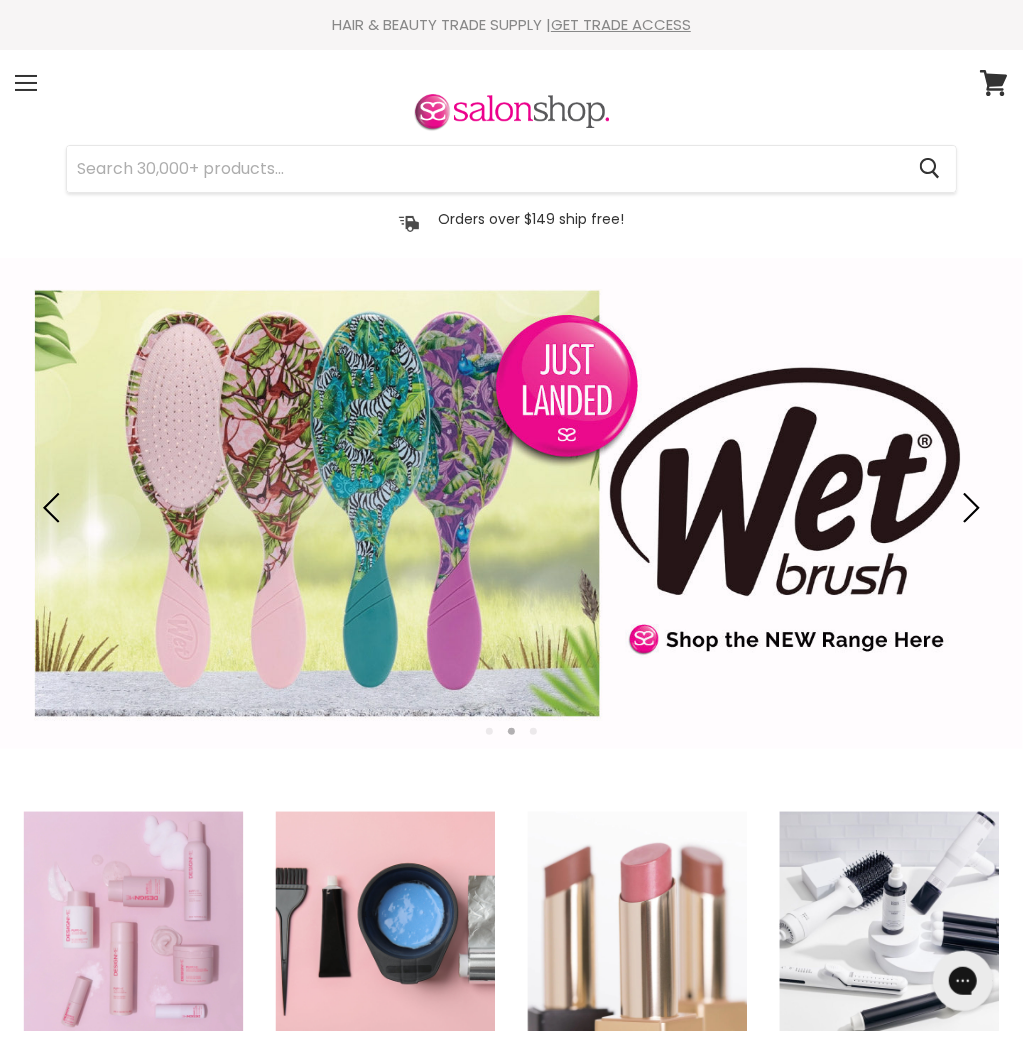 click on "Sign In" at bounding box center (0, 0) 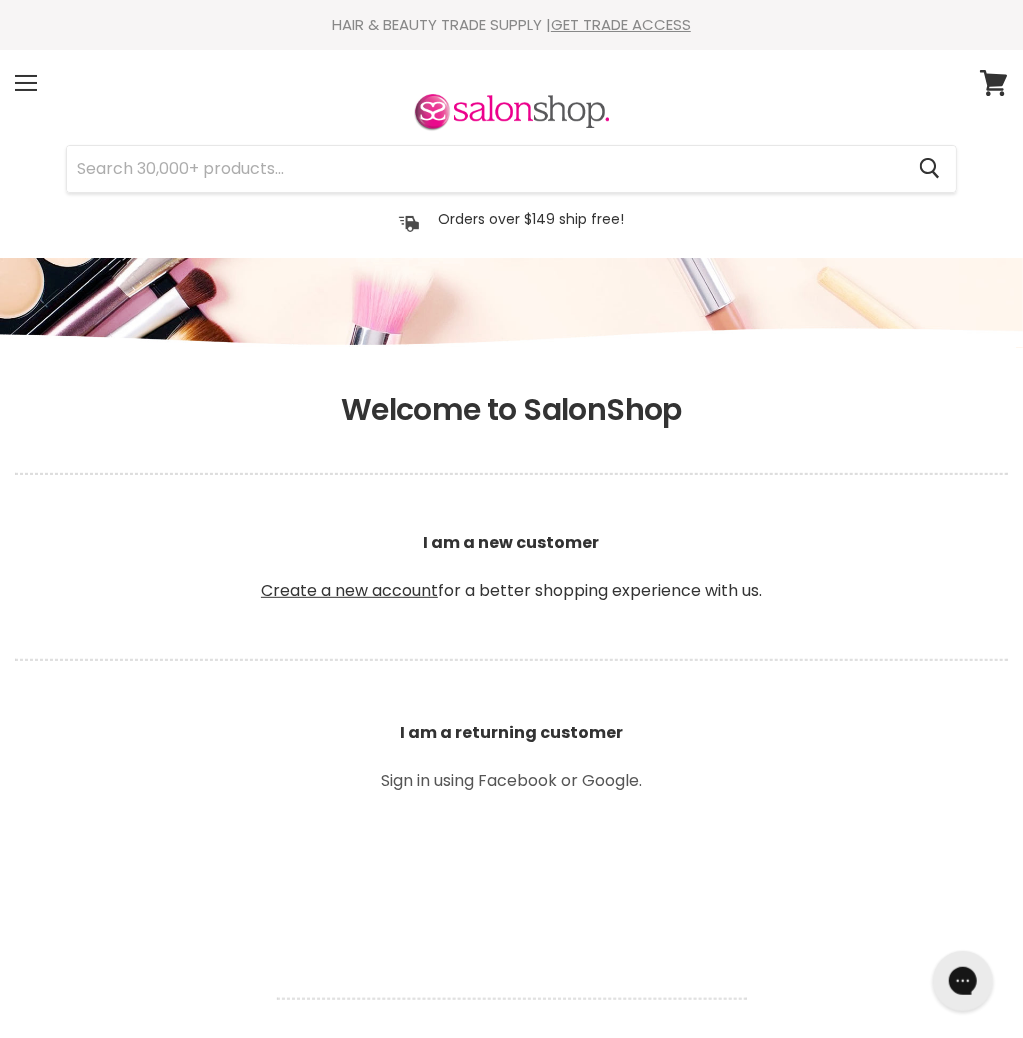 scroll, scrollTop: 0, scrollLeft: 0, axis: both 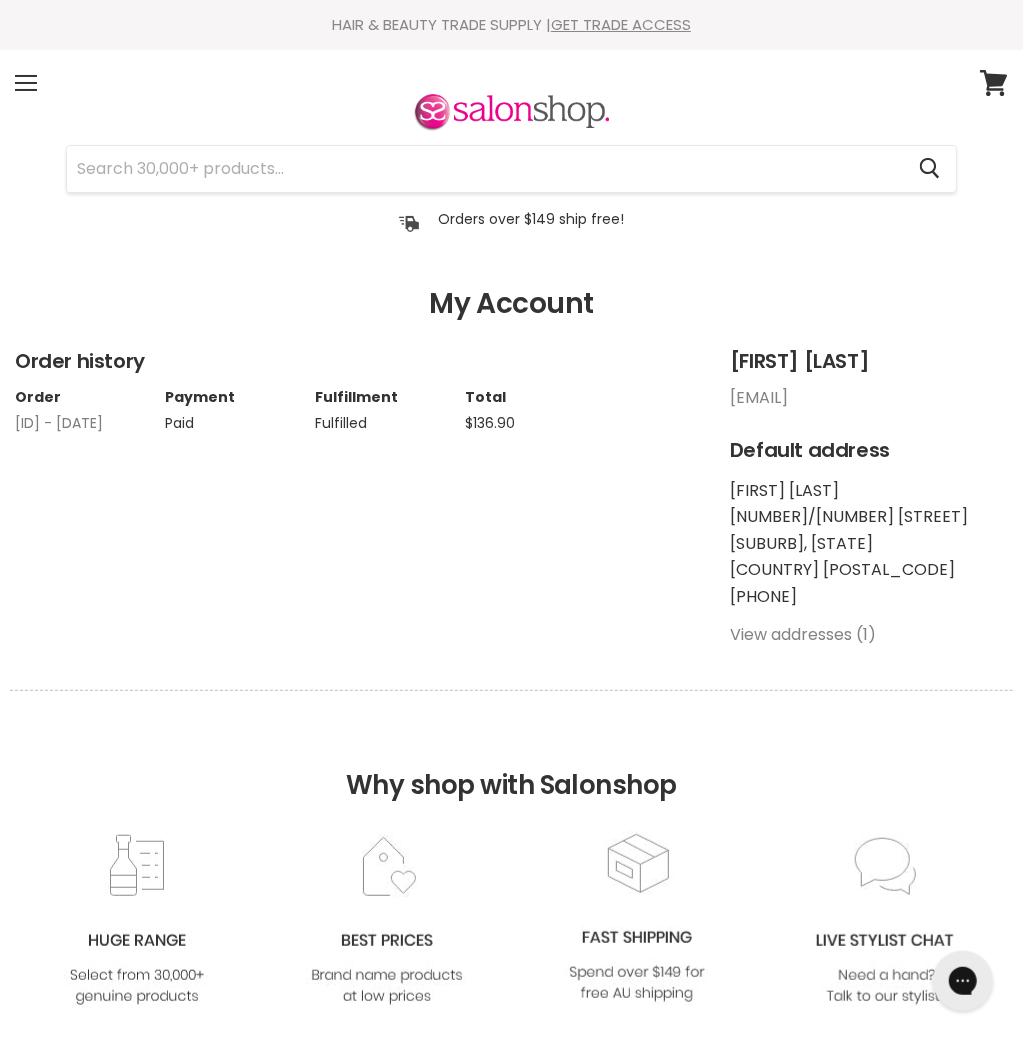 click on "#66858 - 08 Jun, 2024" at bounding box center (59, 423) 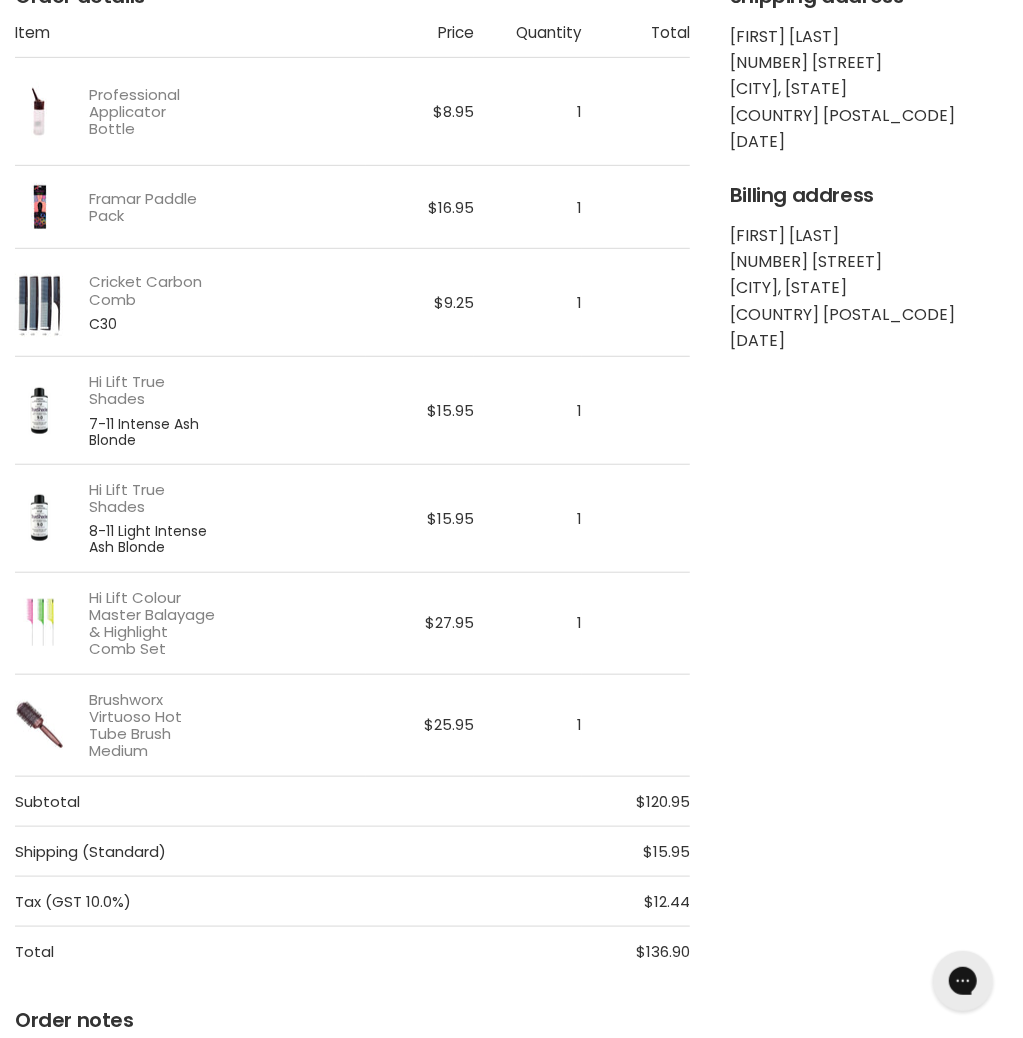 scroll, scrollTop: 365, scrollLeft: 0, axis: vertical 